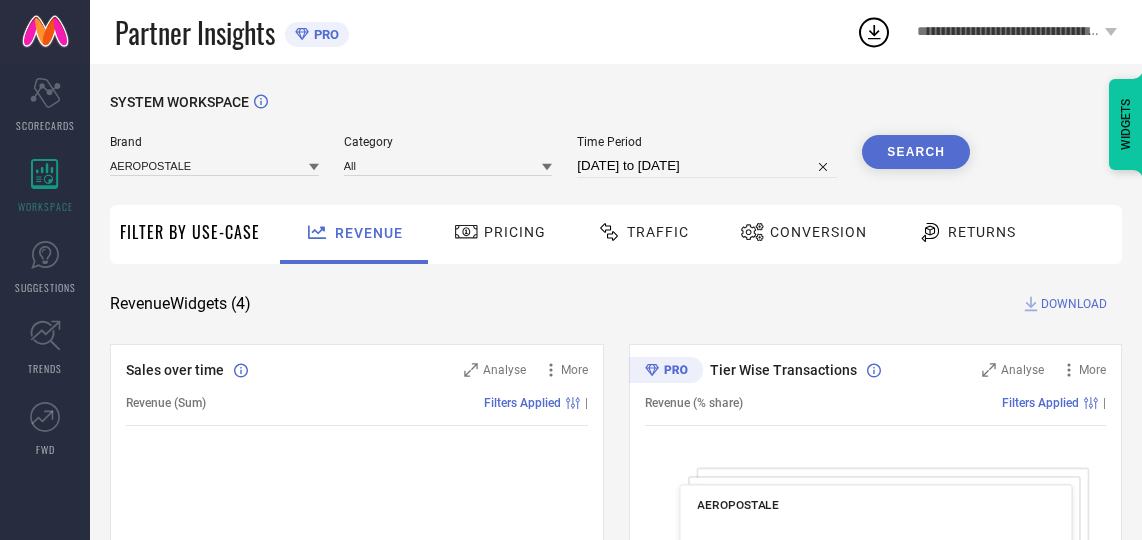scroll, scrollTop: 0, scrollLeft: 0, axis: both 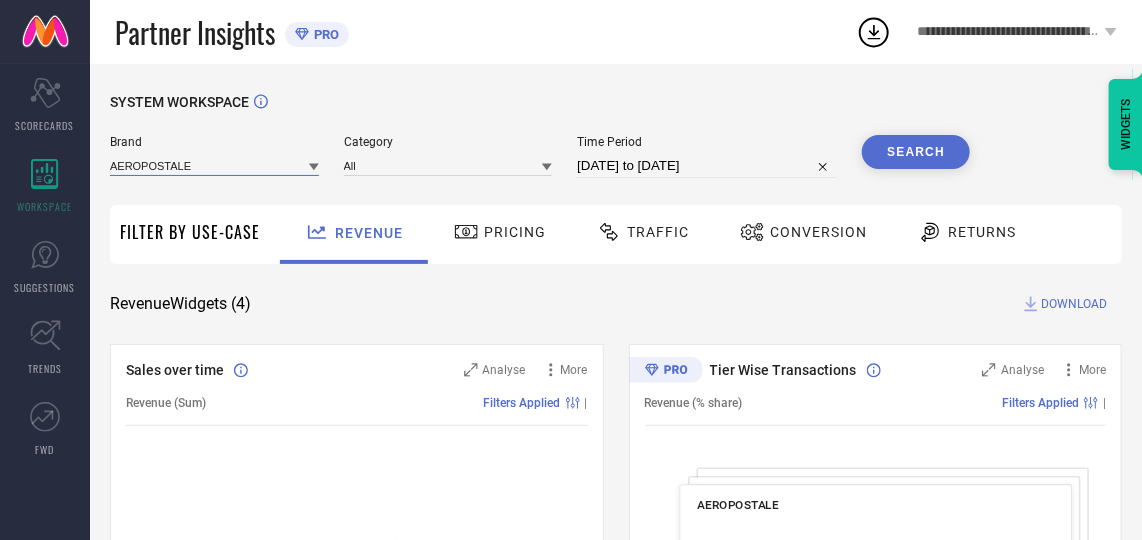 click at bounding box center (214, 165) 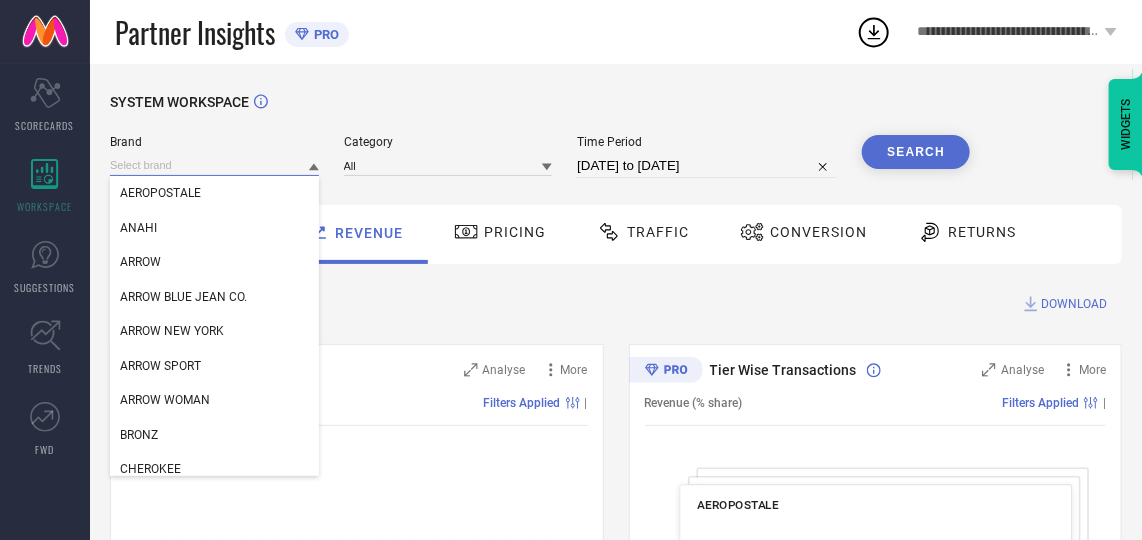 click at bounding box center (214, 165) 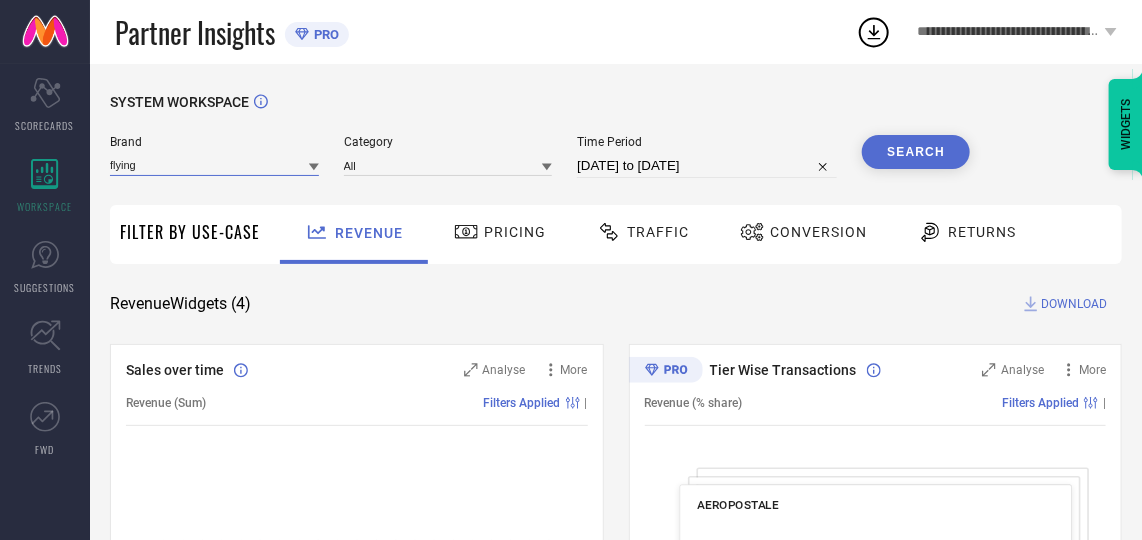 type on "flying" 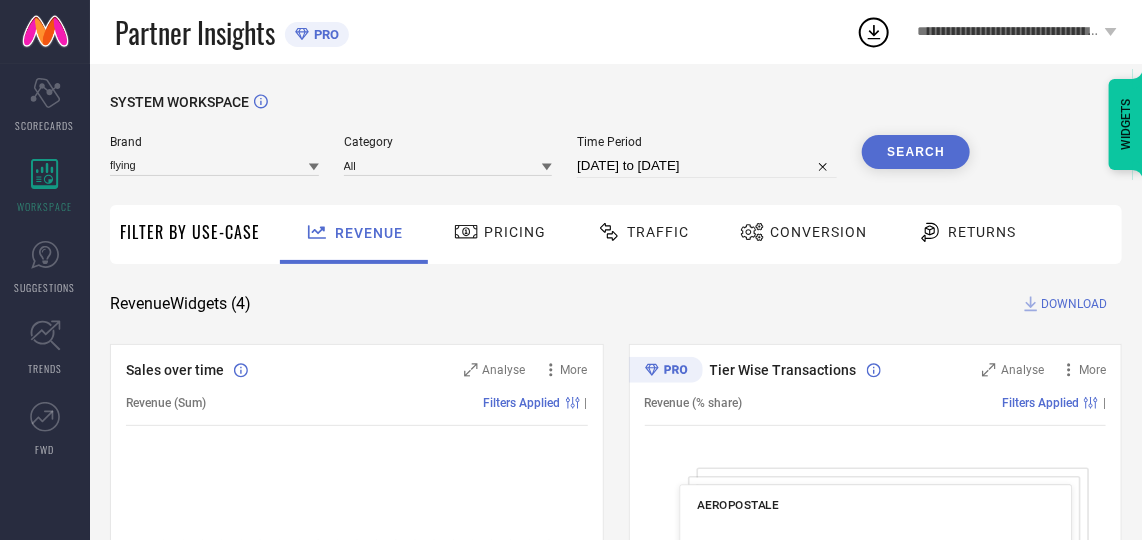 click on "SYSTEM WORKSPACE" at bounding box center [616, 114] 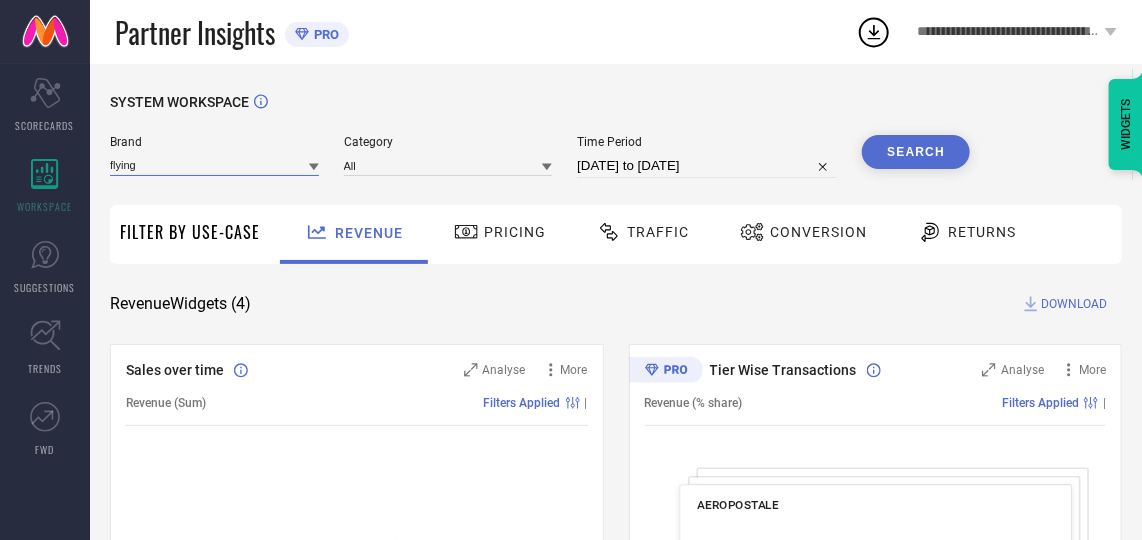 type 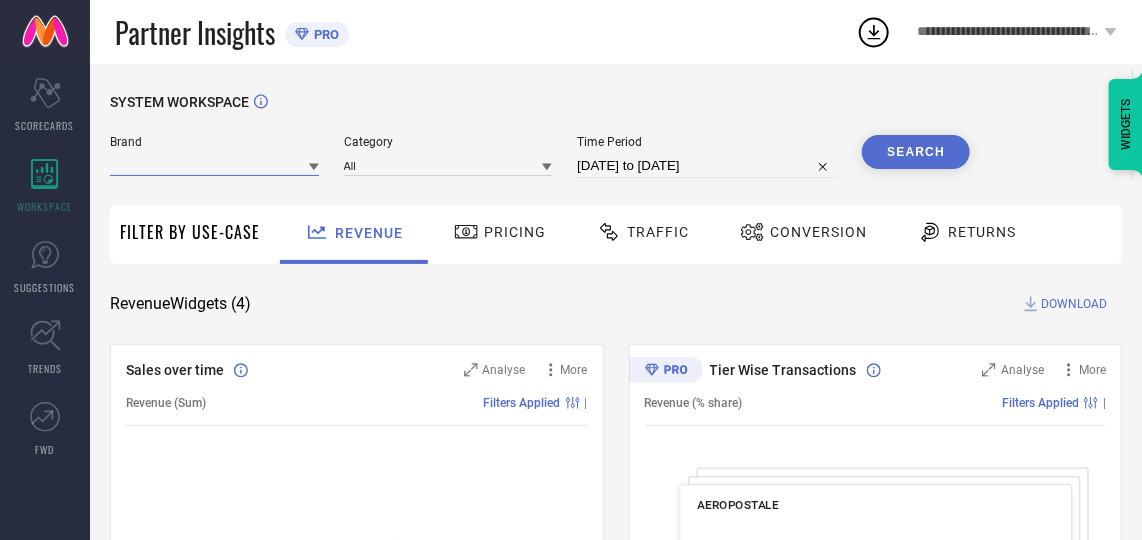click at bounding box center [214, 165] 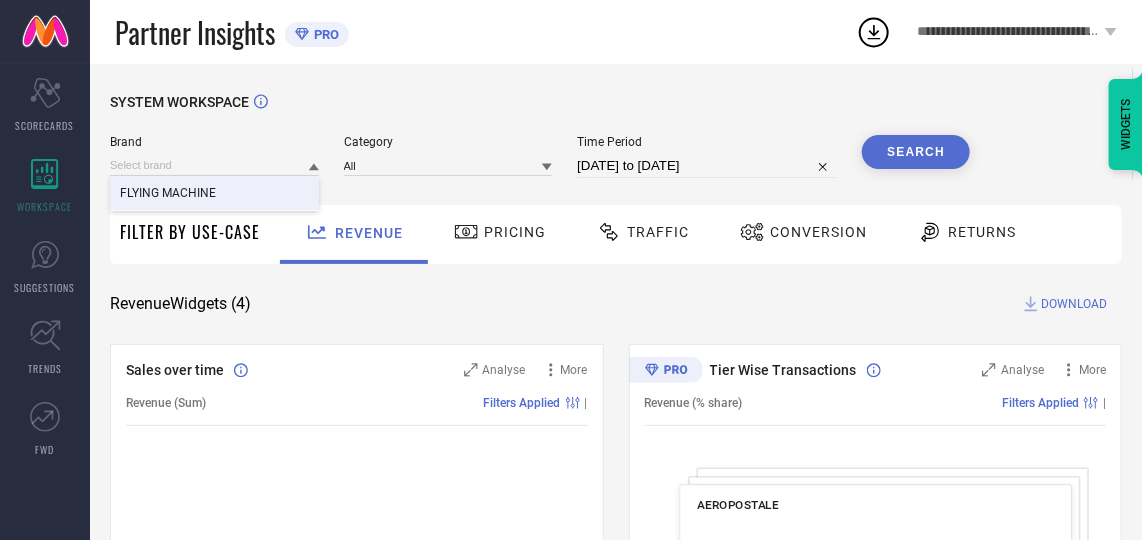 click on "FLYING MACHINE" at bounding box center (168, 193) 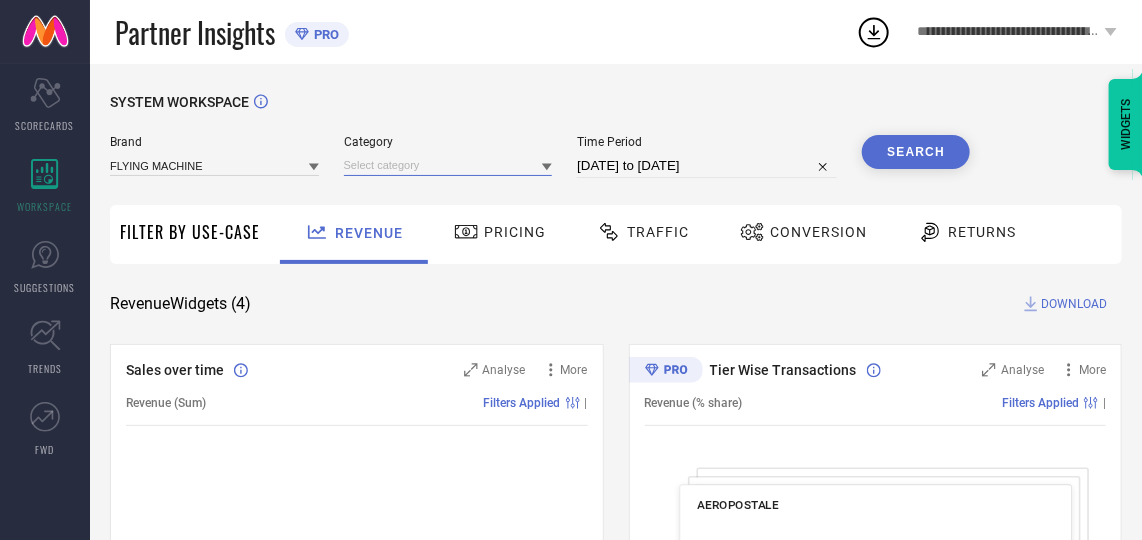 click at bounding box center [448, 165] 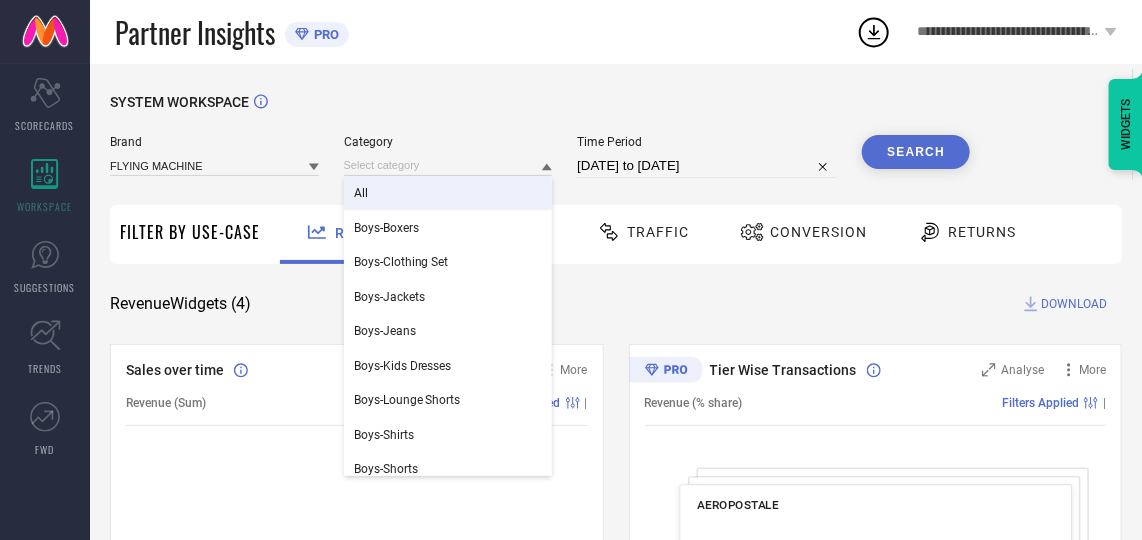 click on "All" at bounding box center (361, 193) 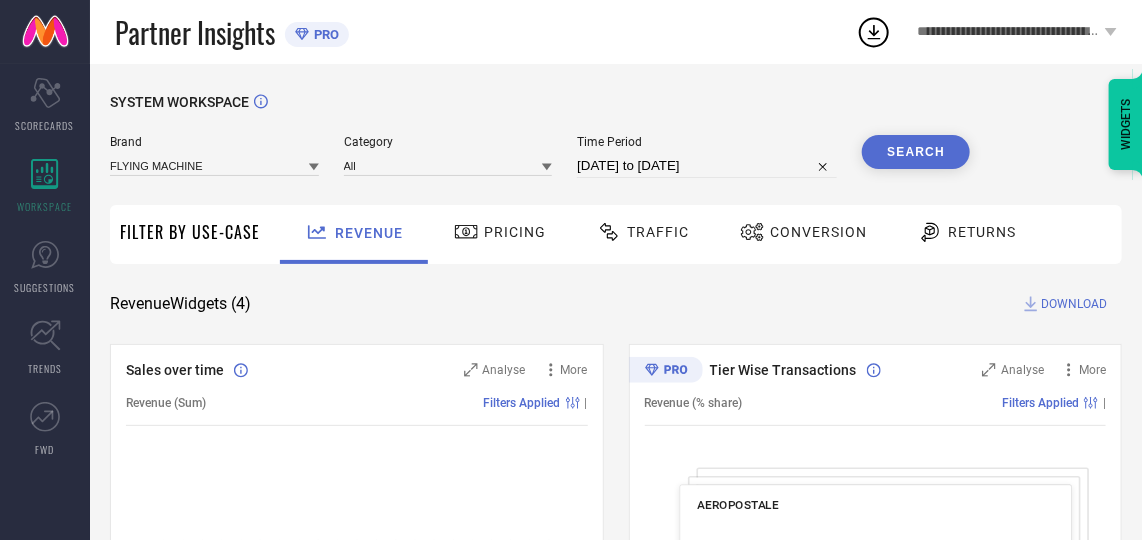 type 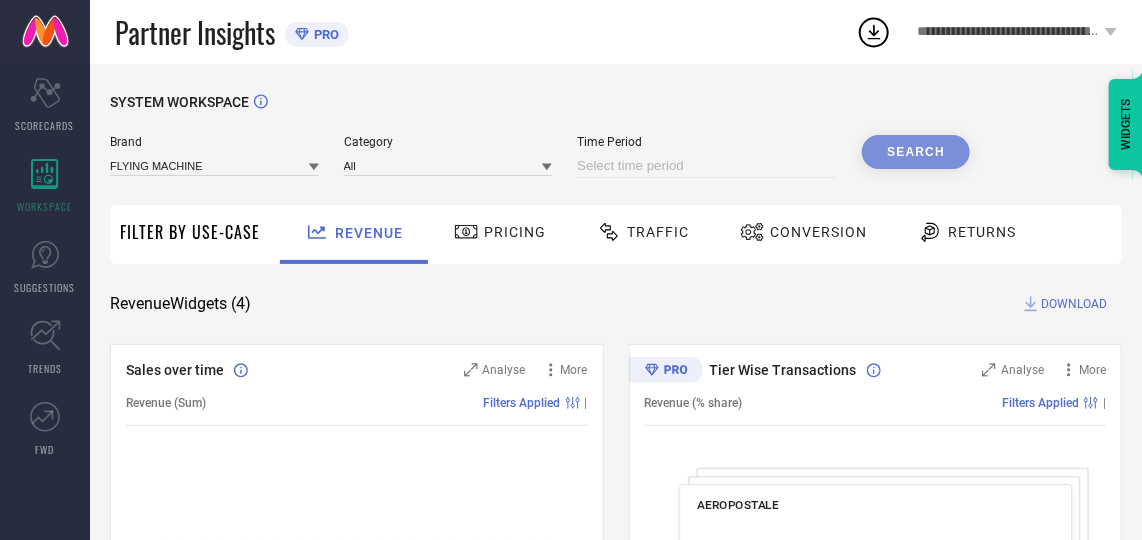 click at bounding box center (707, 166) 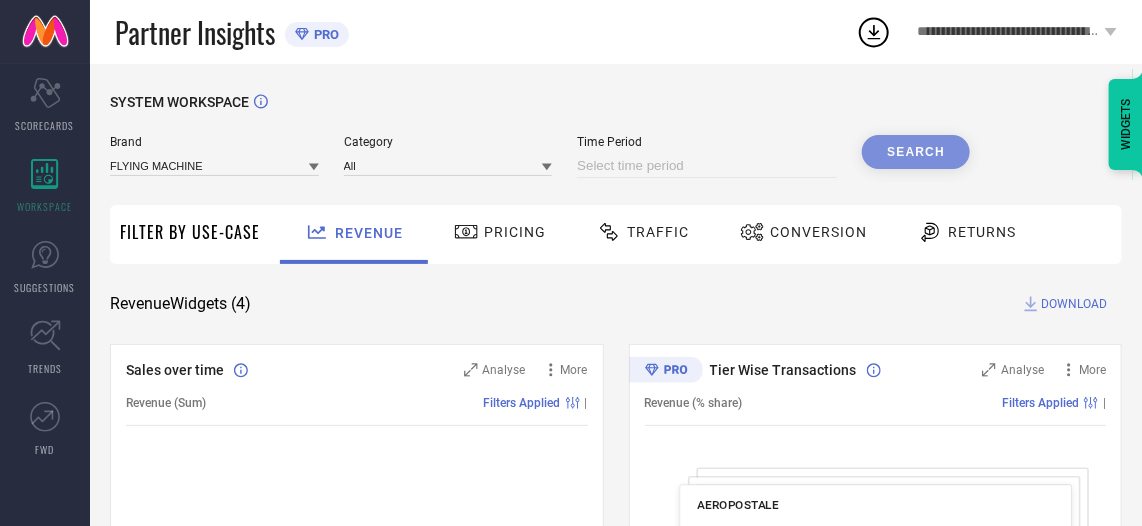 select on "7" 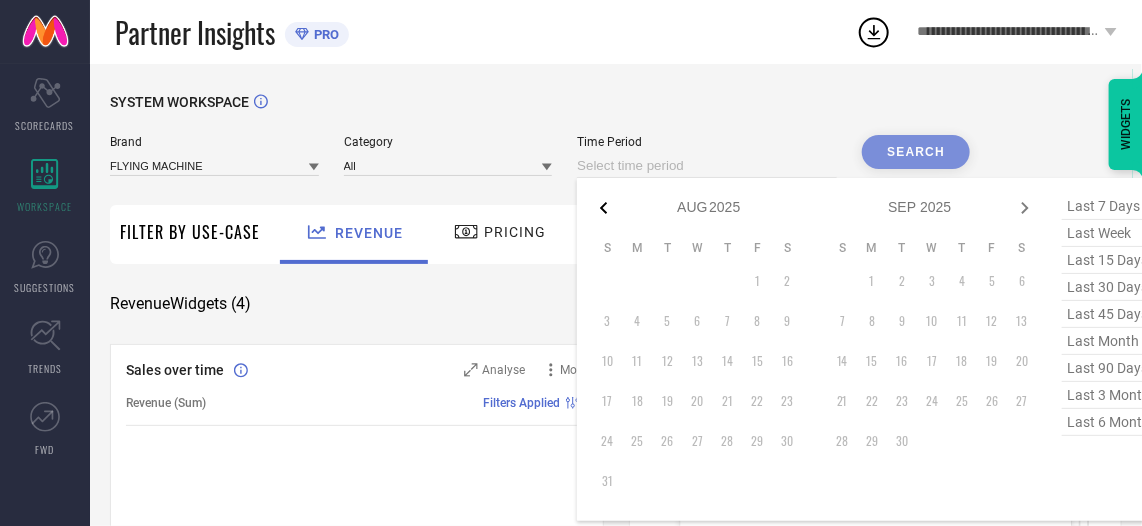 click 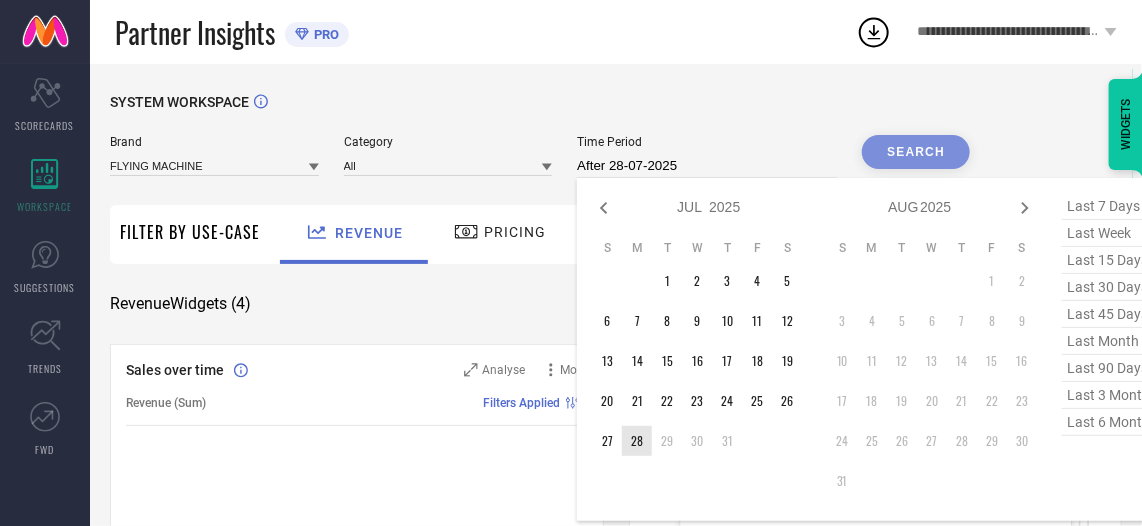 click on "28" at bounding box center [637, 441] 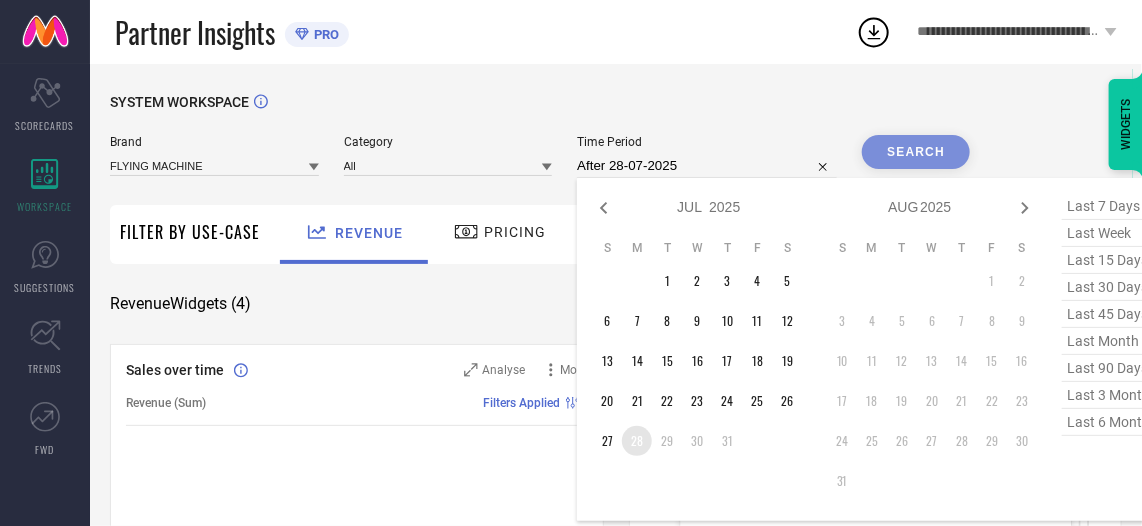 type on "28-07-2025 to 28-07-2025" 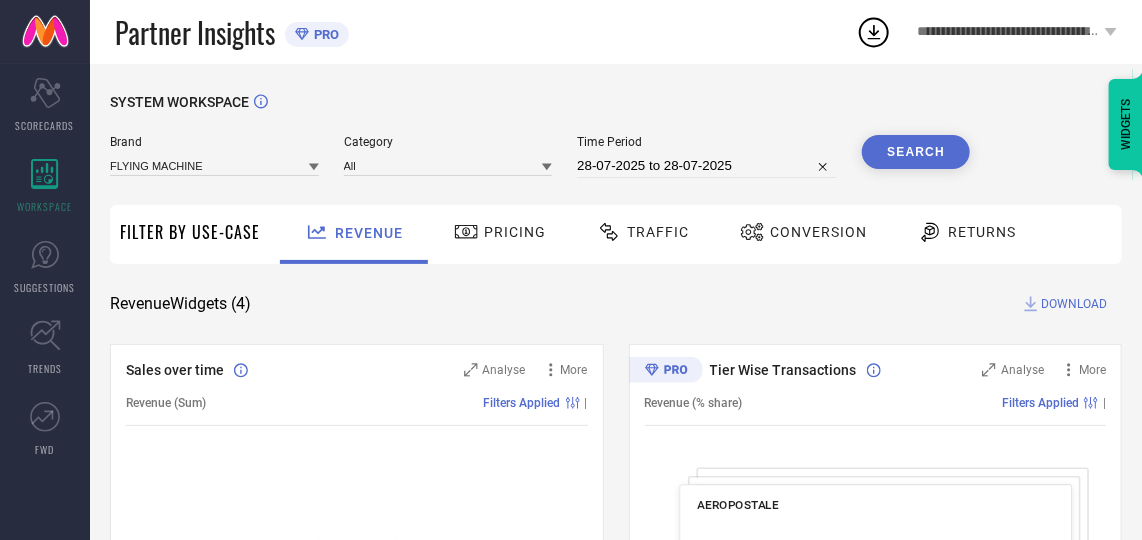 click on "Conversion" at bounding box center [818, 232] 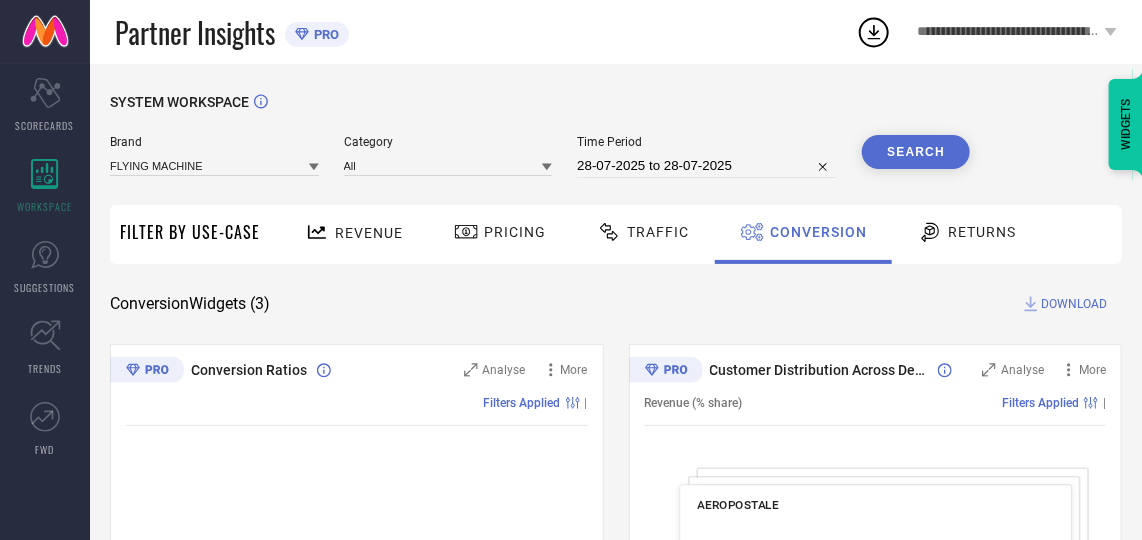 click on "Search" at bounding box center (916, 152) 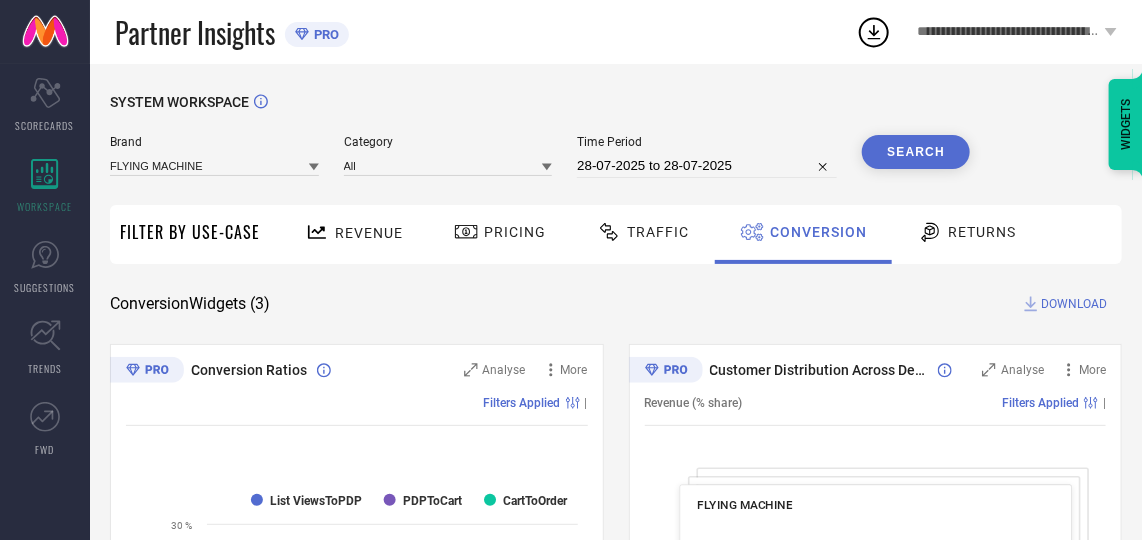 click on "DOWNLOAD" at bounding box center (1074, 304) 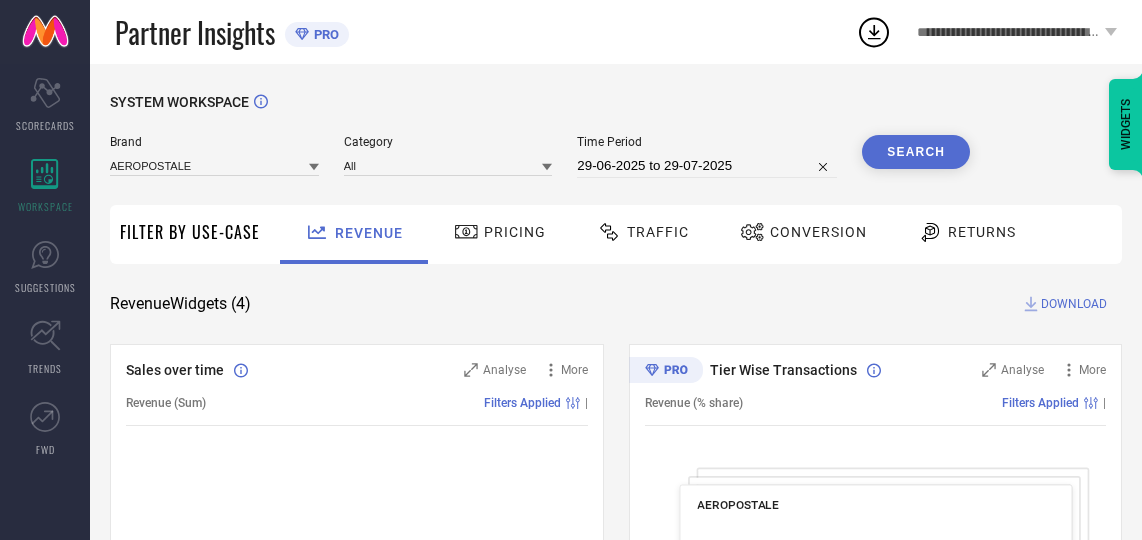 scroll, scrollTop: 0, scrollLeft: 0, axis: both 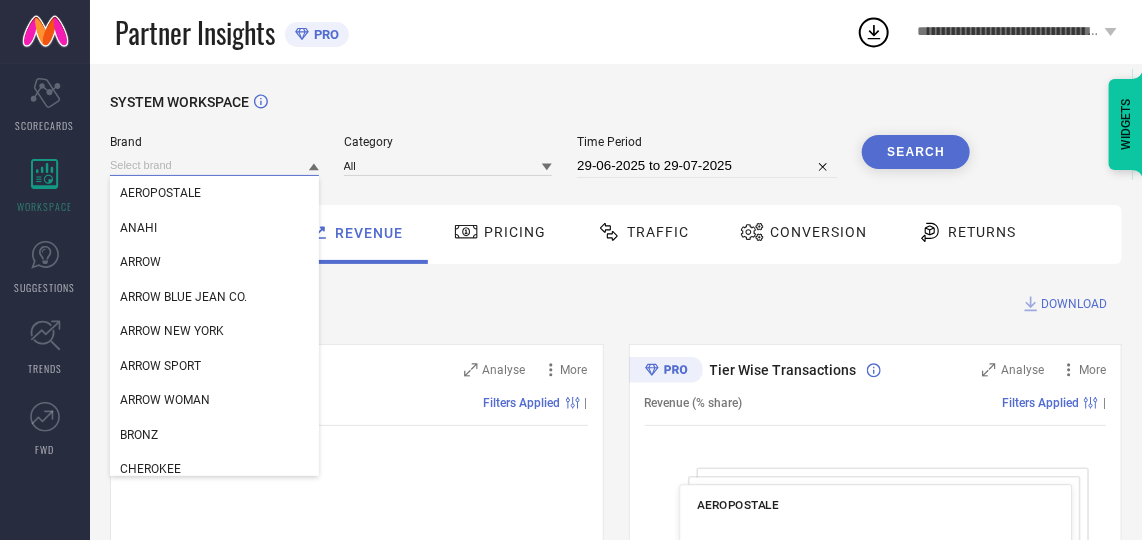 click at bounding box center (214, 165) 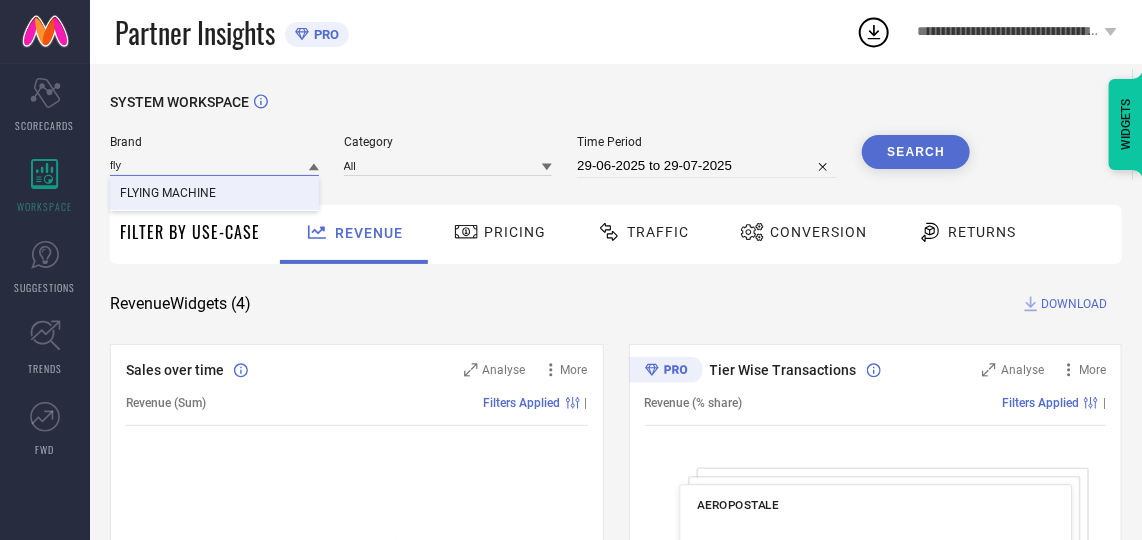 type on "fly" 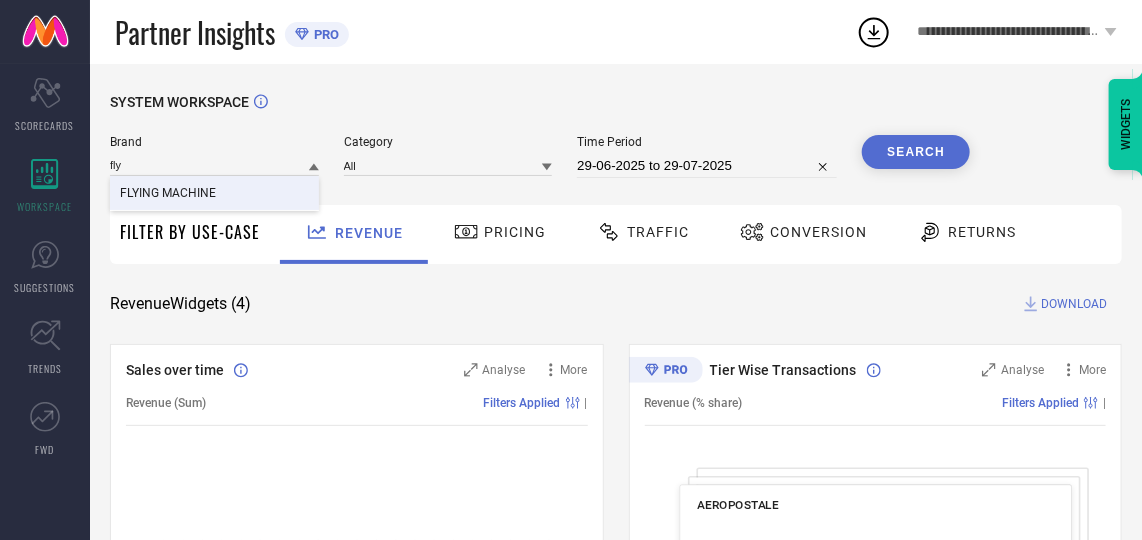 click on "FLYING MACHINE" at bounding box center [168, 193] 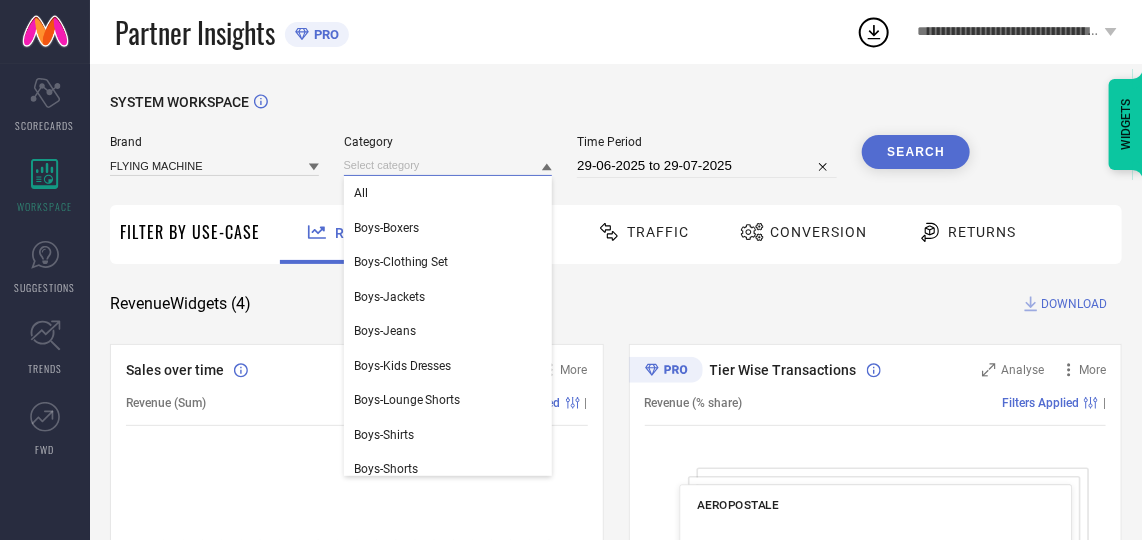 click at bounding box center (448, 165) 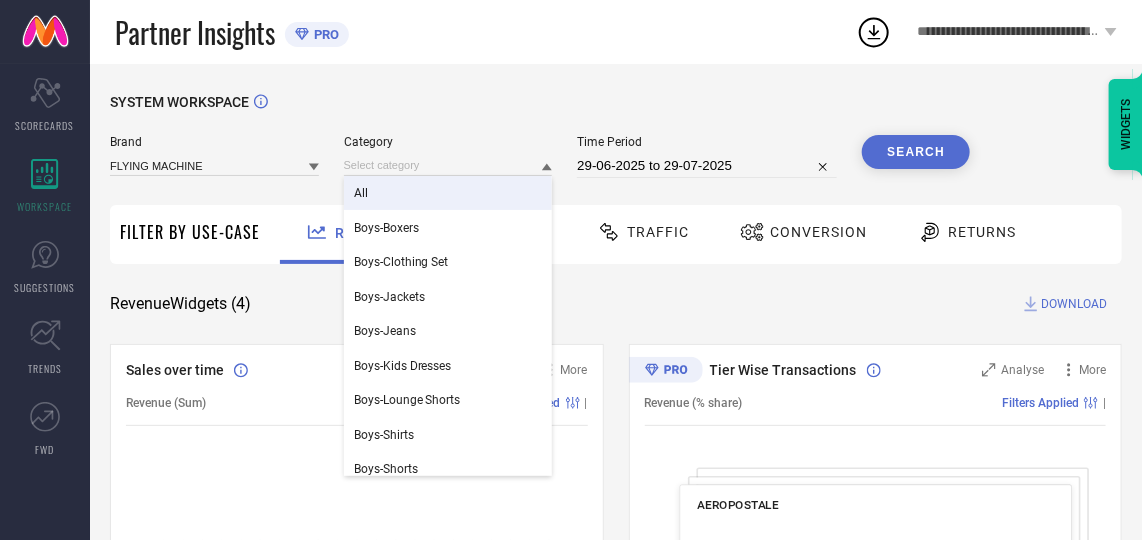 click on "All" at bounding box center [448, 193] 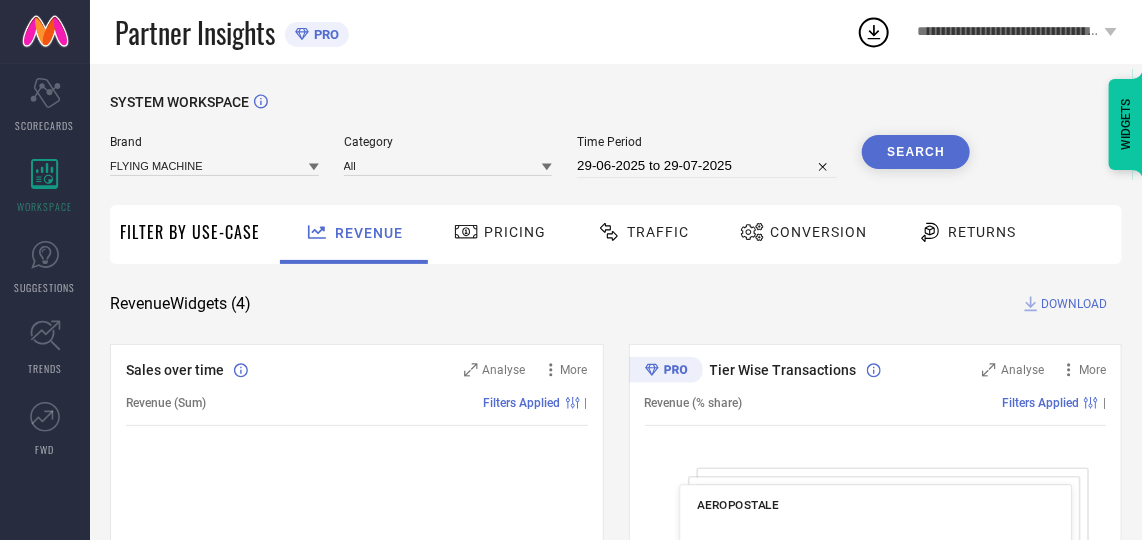 type 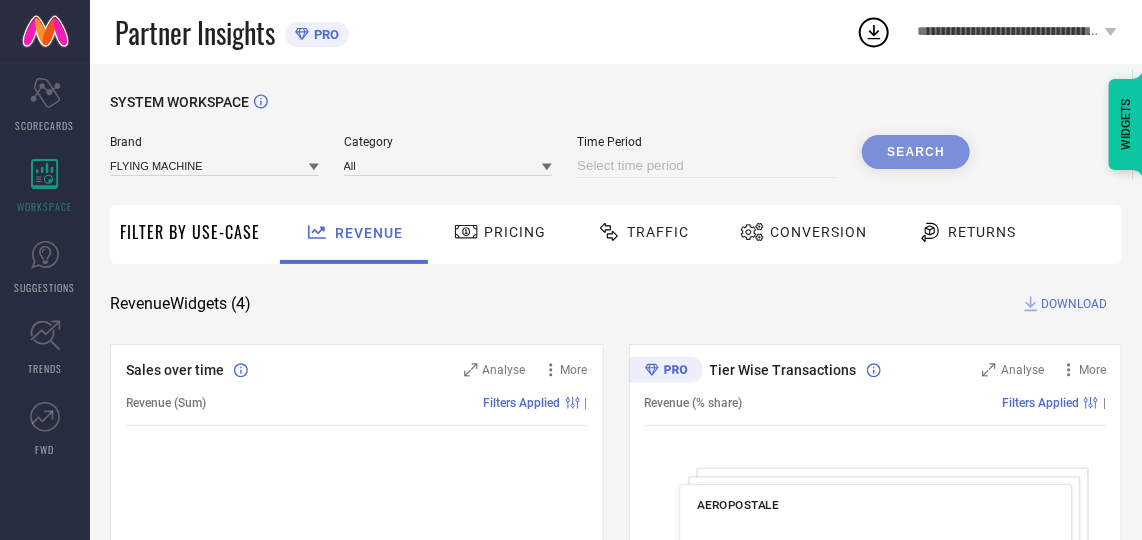click on "Time Period" at bounding box center [707, 156] 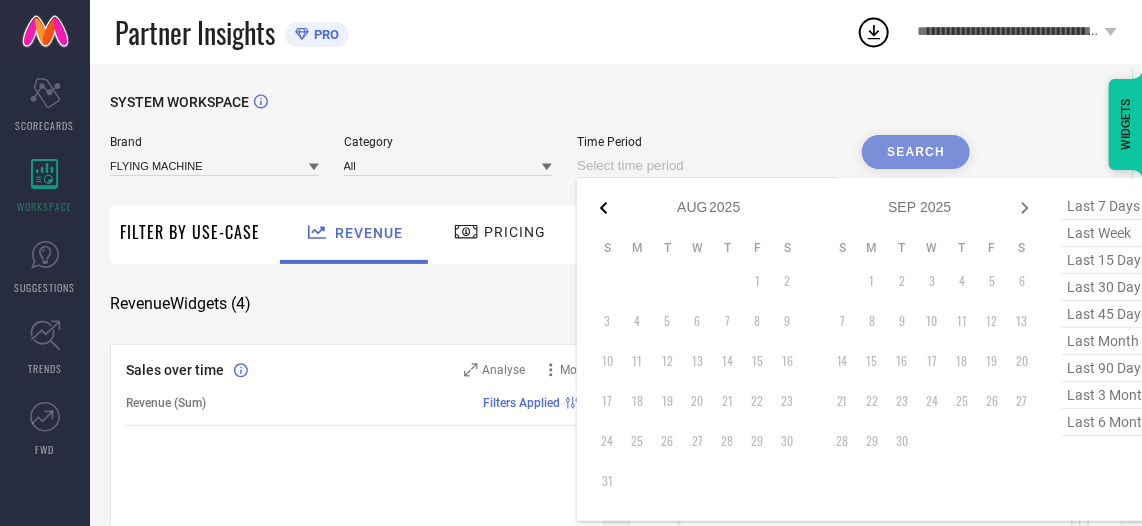 click 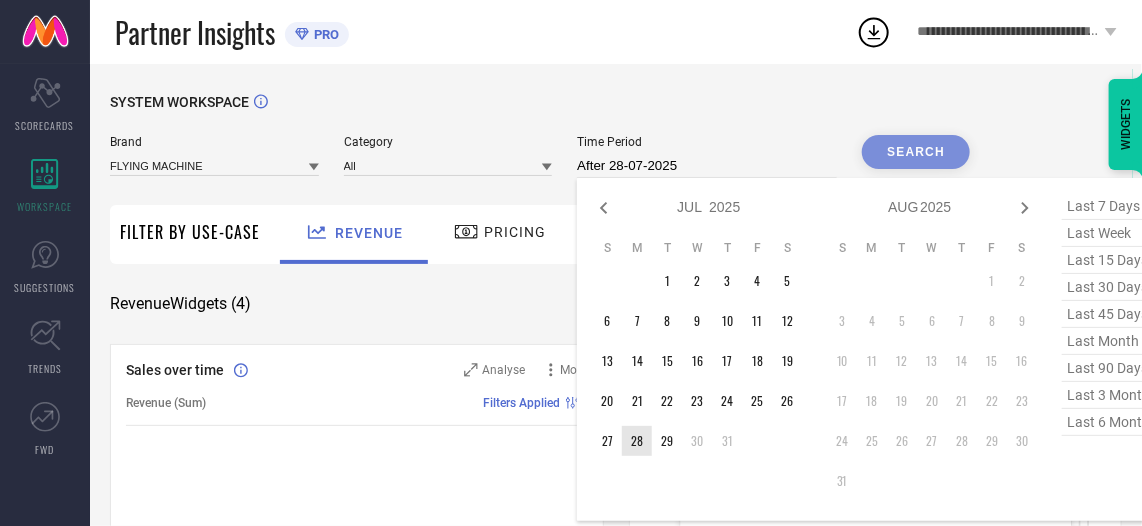 click on "28" at bounding box center (637, 441) 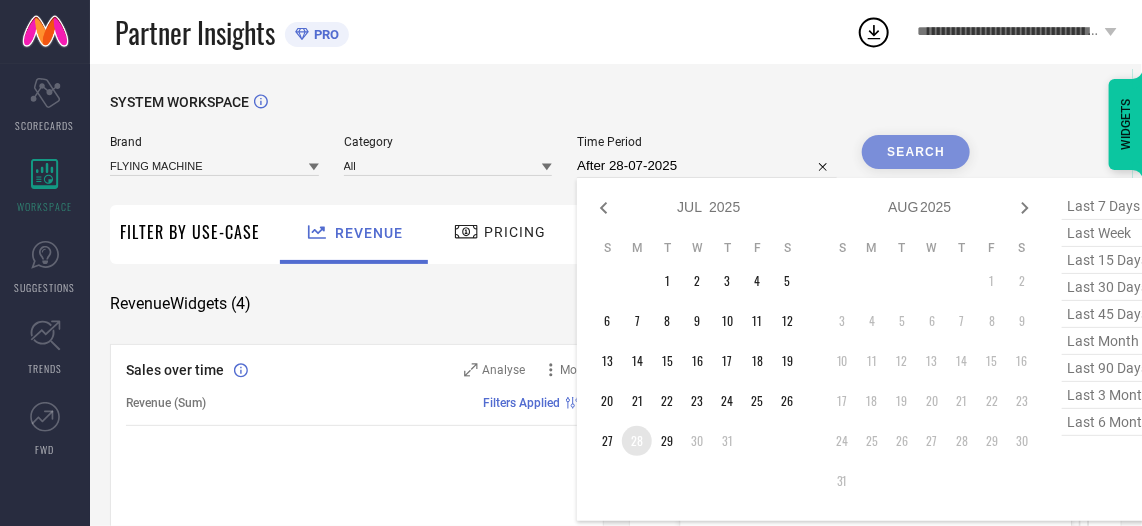 type on "28-07-2025 to 28-07-2025" 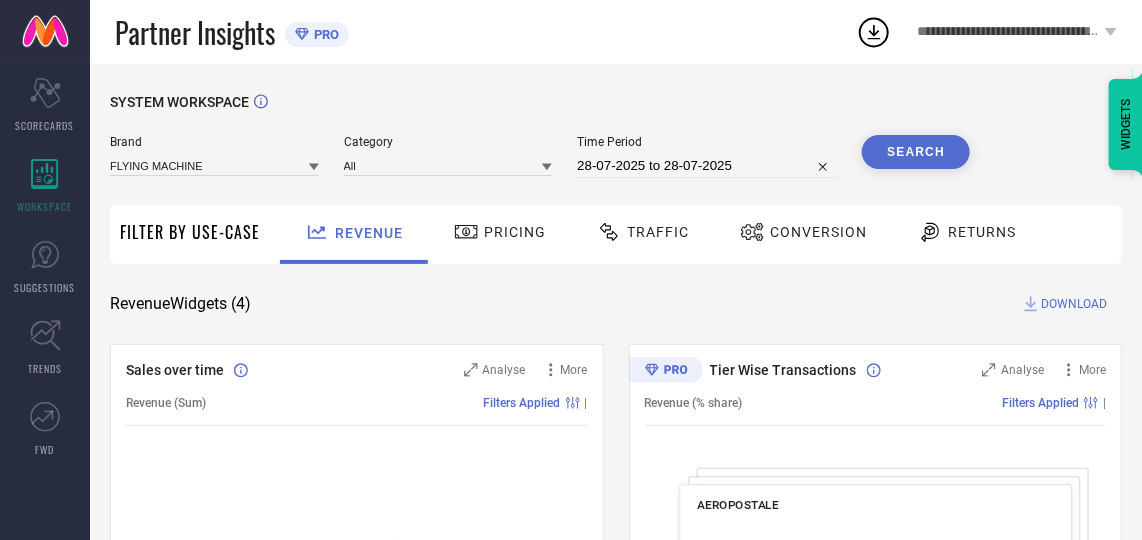 click on "Conversion" at bounding box center (803, 232) 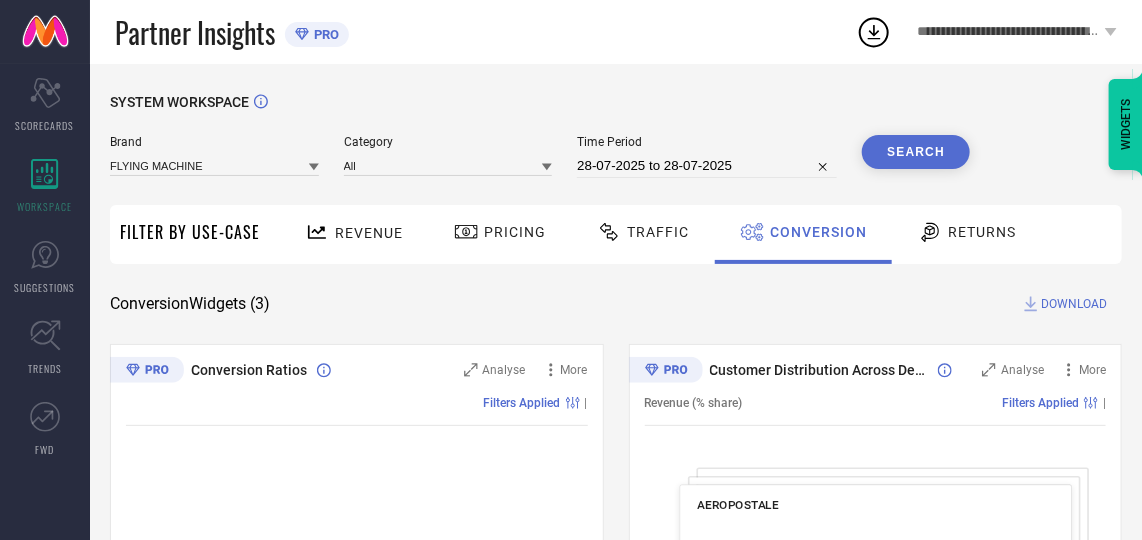 click on "Search" at bounding box center [916, 152] 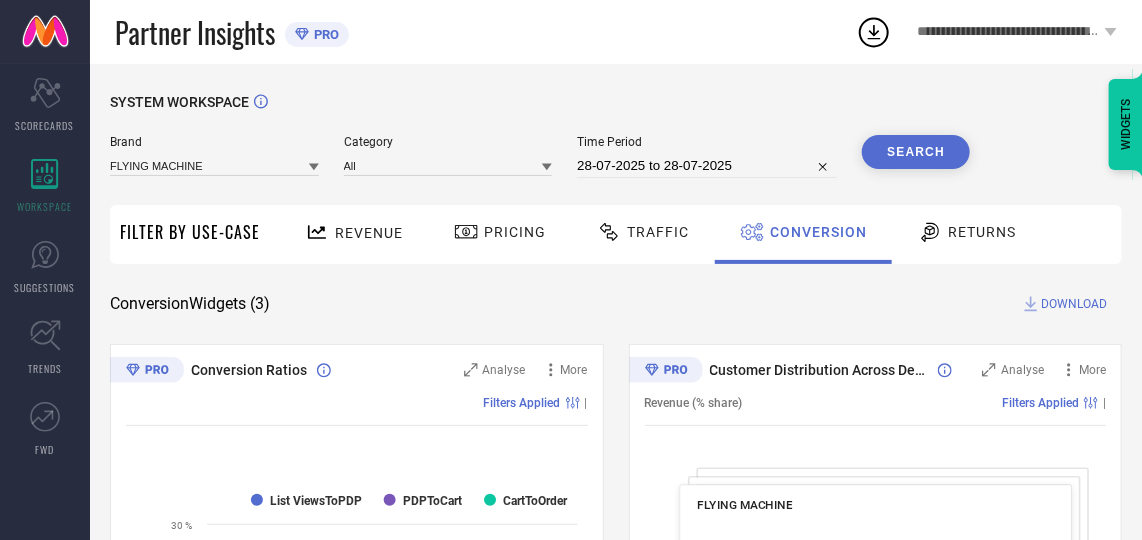 click on "DOWNLOAD" at bounding box center (1074, 304) 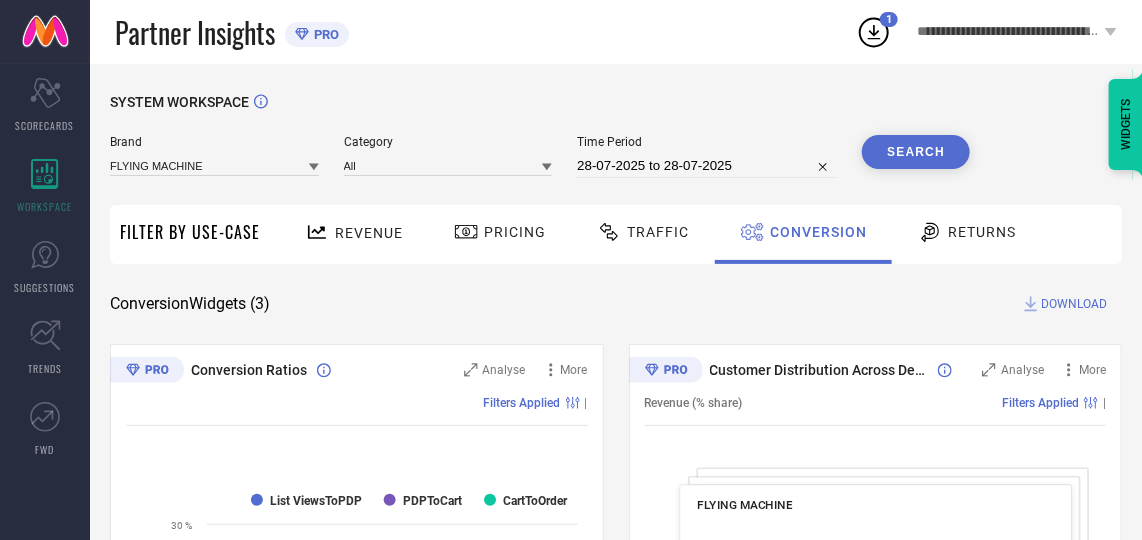 click on "SYSTEM WORKSPACE" at bounding box center [616, 114] 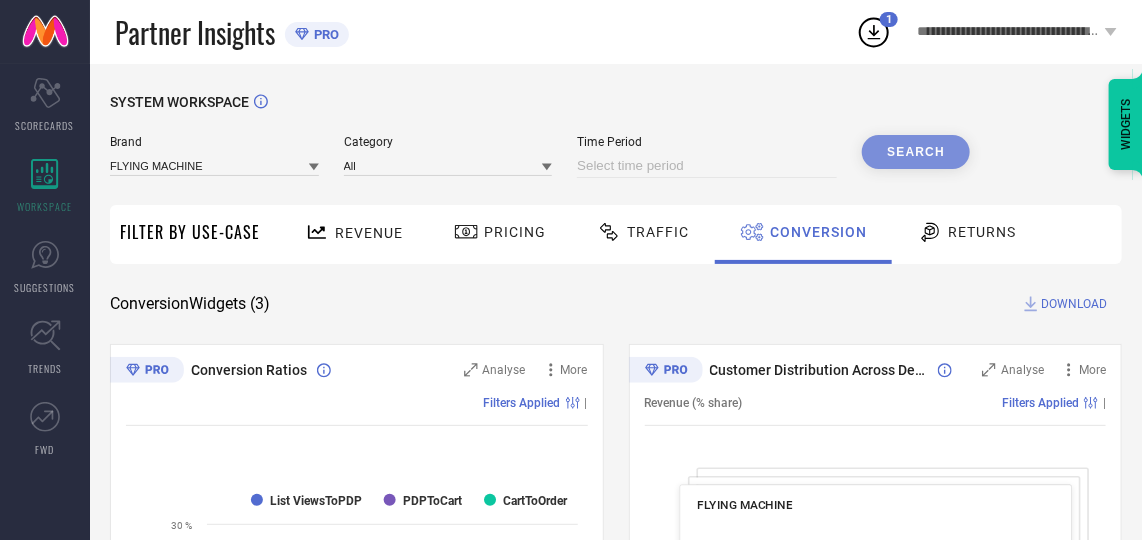 click at bounding box center [707, 166] 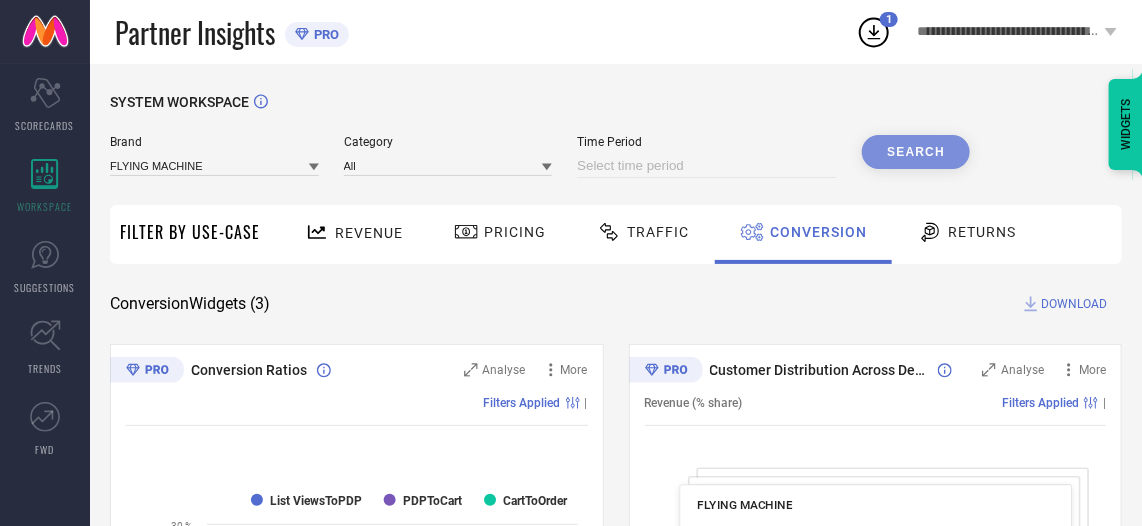 select on "7" 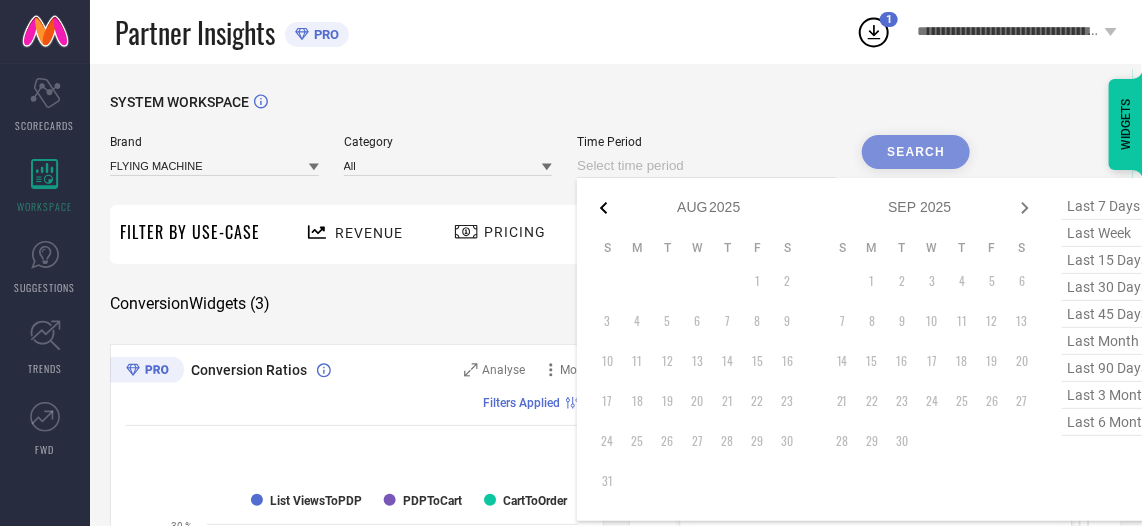 click 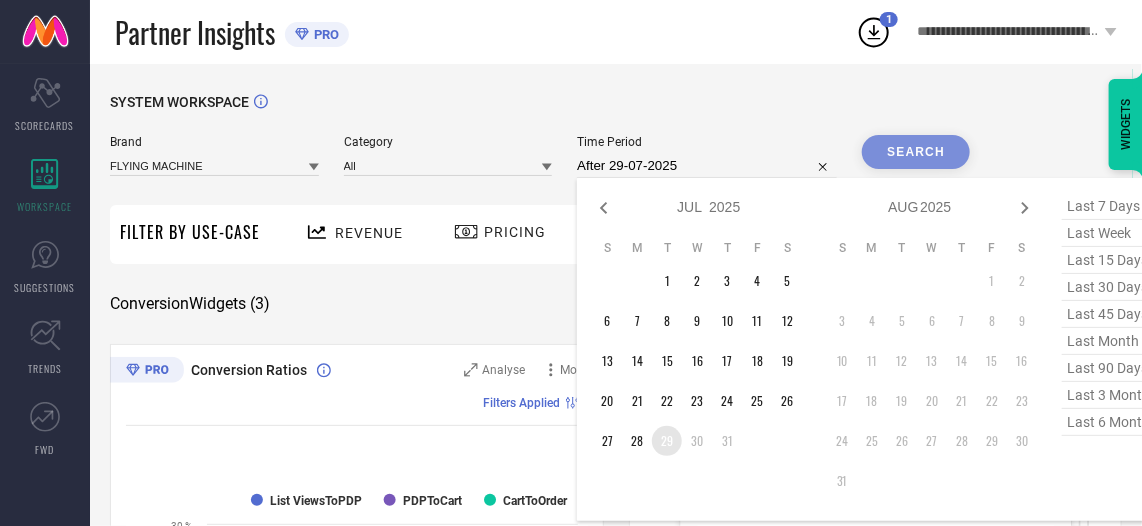 click on "29" at bounding box center [667, 441] 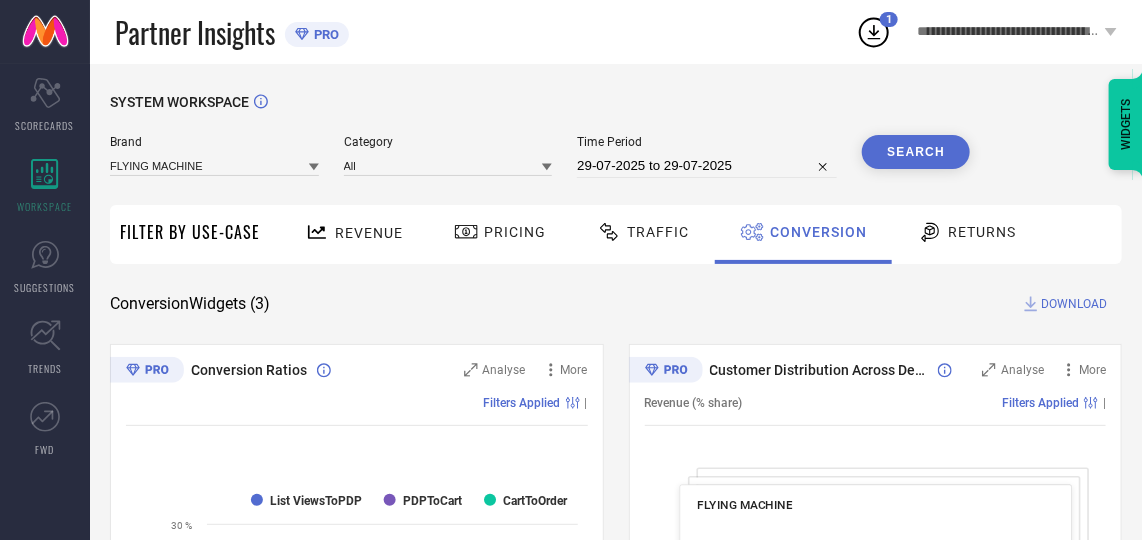 click on "Search" at bounding box center (916, 152) 